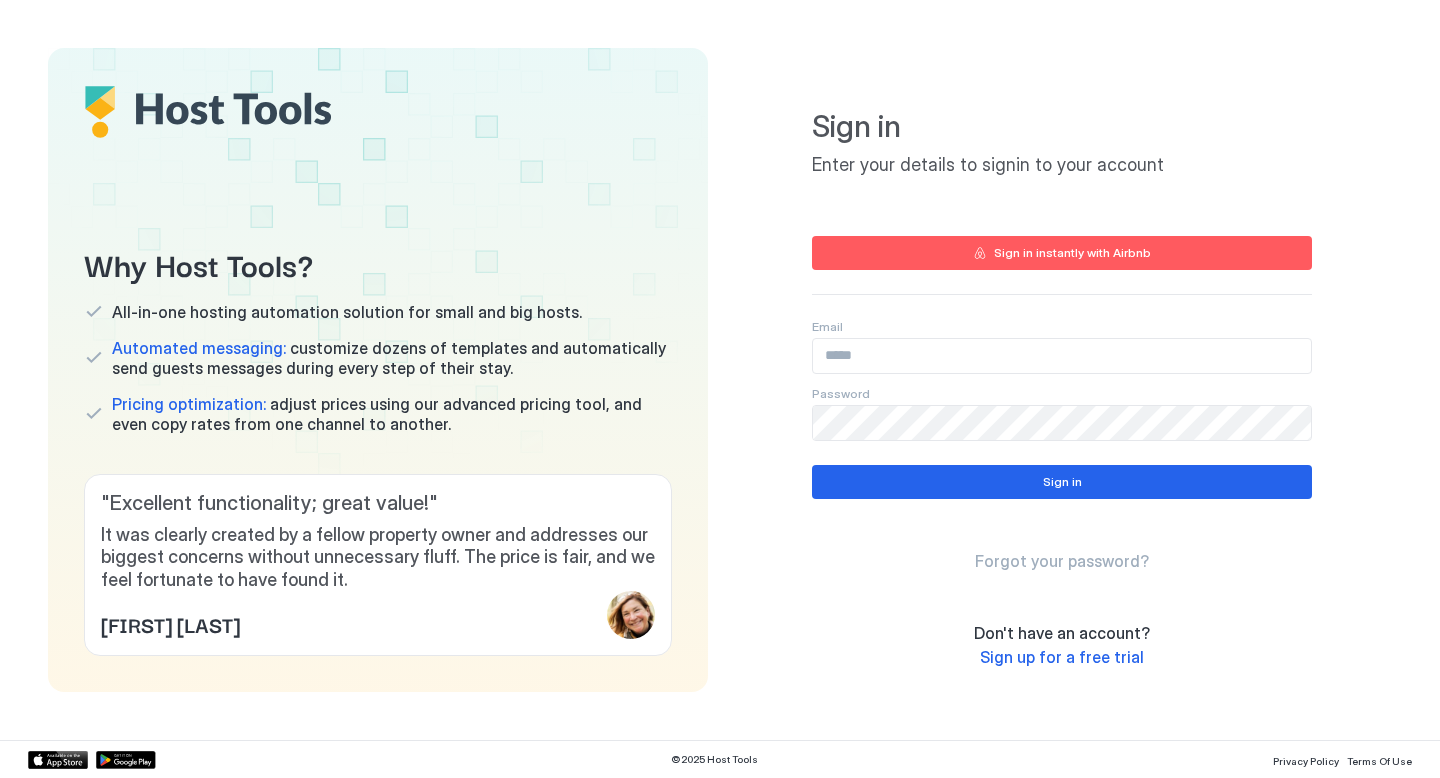 scroll, scrollTop: 0, scrollLeft: 0, axis: both 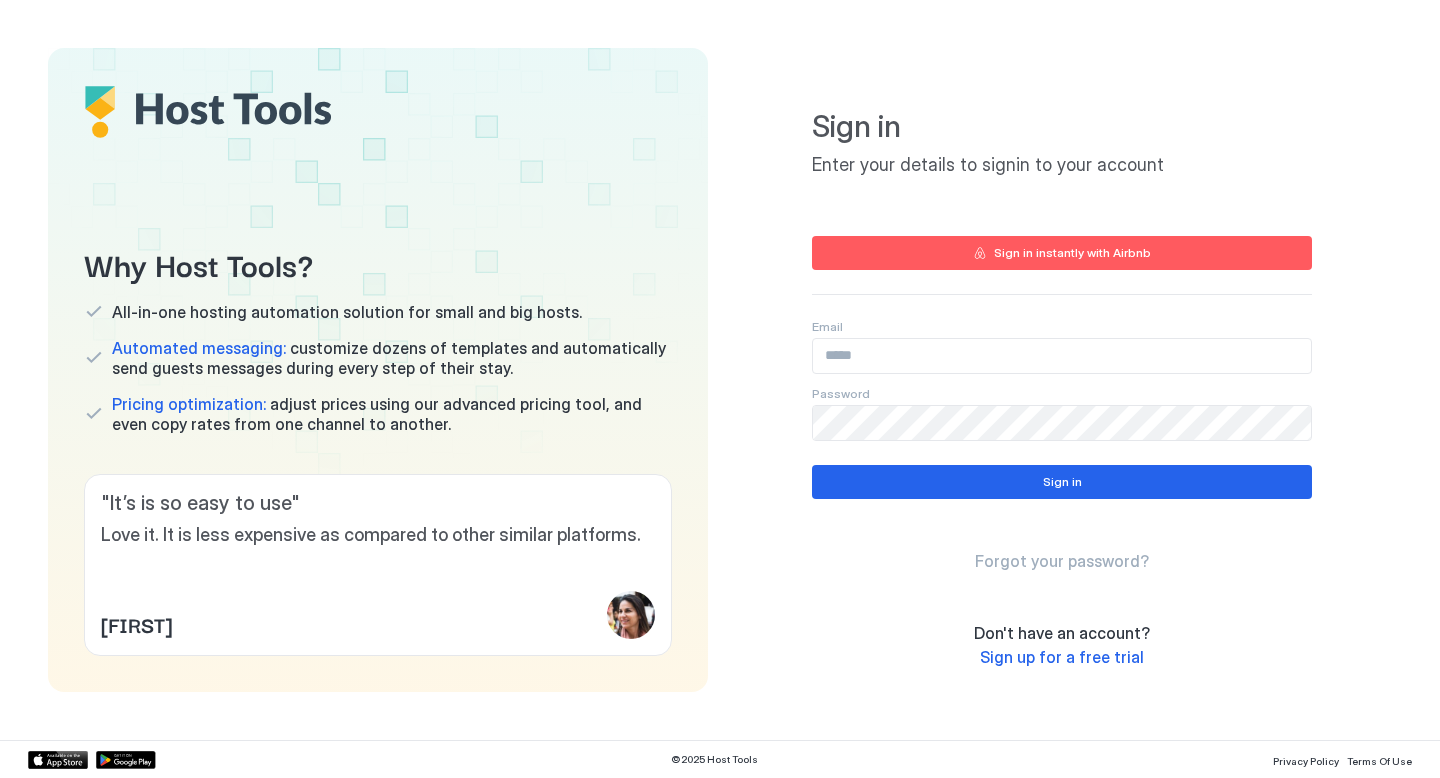click on "Sign up for a free trial" at bounding box center [1062, 657] 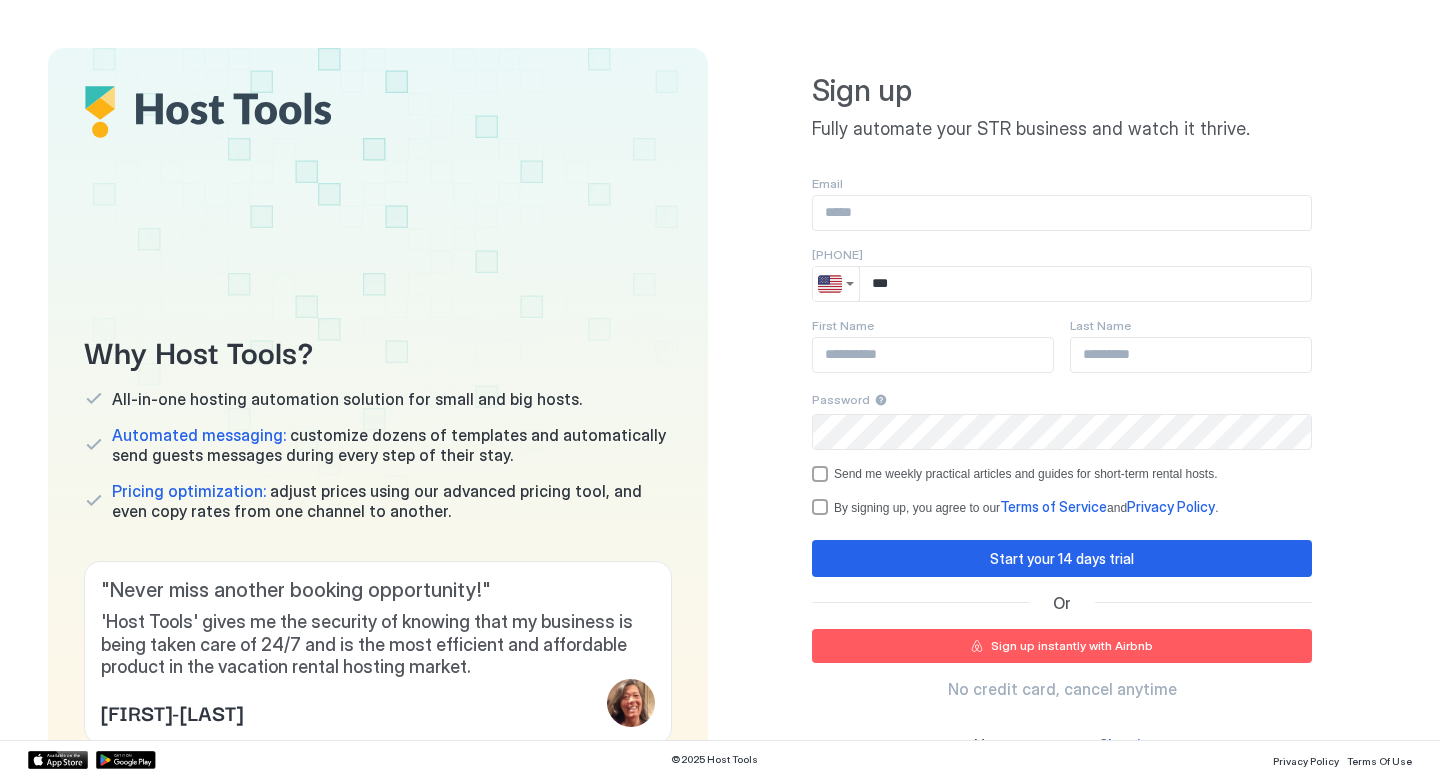 click on "Sign up instantly with Airbnb" at bounding box center [1072, 646] 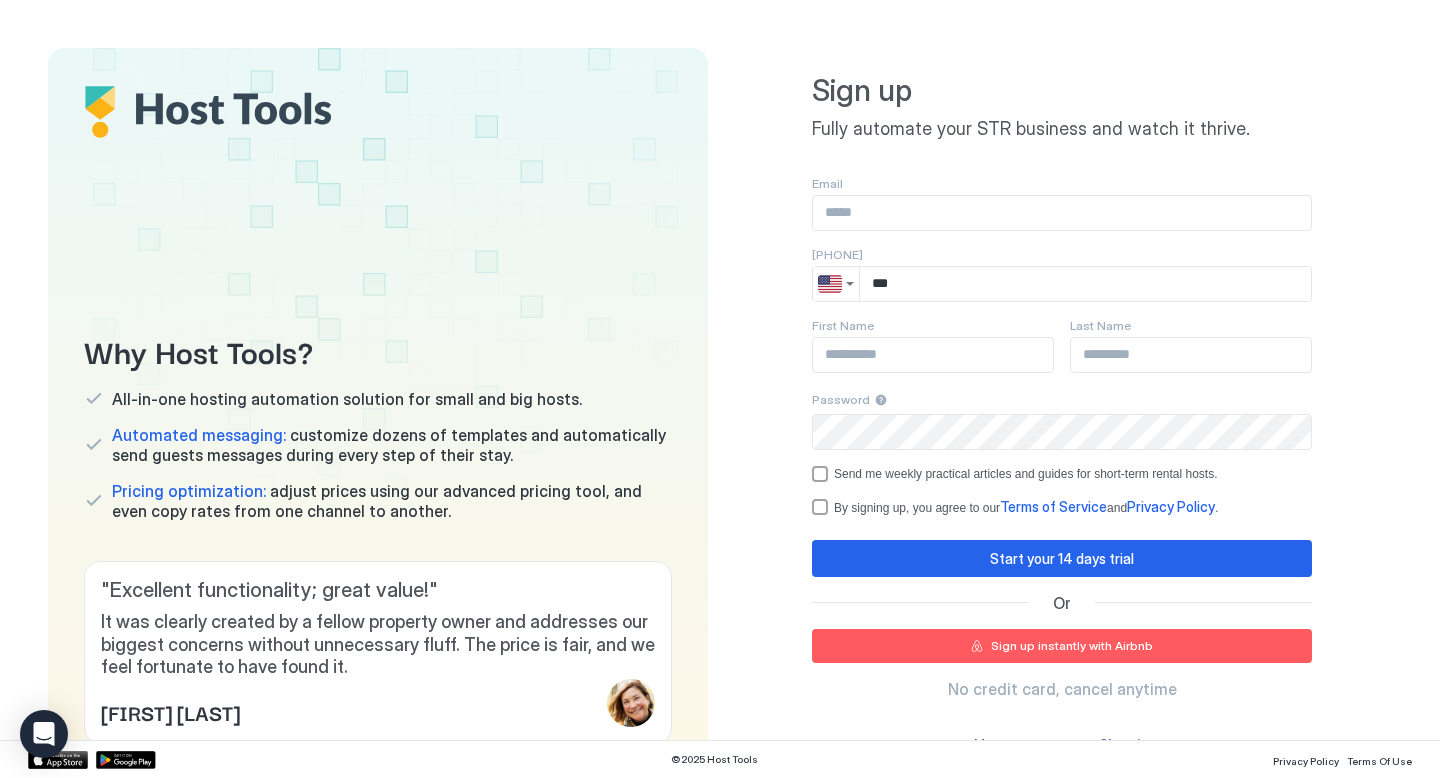 scroll, scrollTop: 0, scrollLeft: 0, axis: both 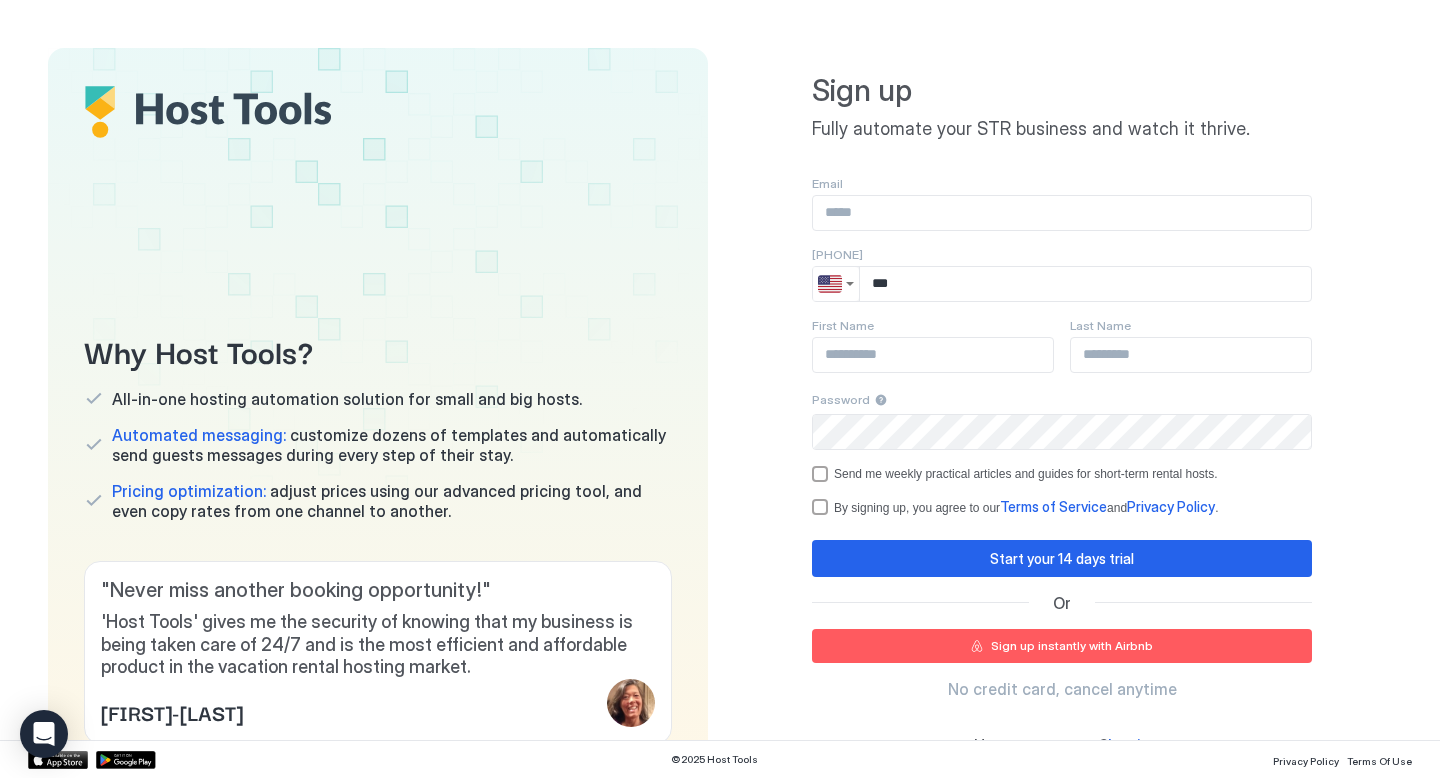 click at bounding box center (1062, 213) 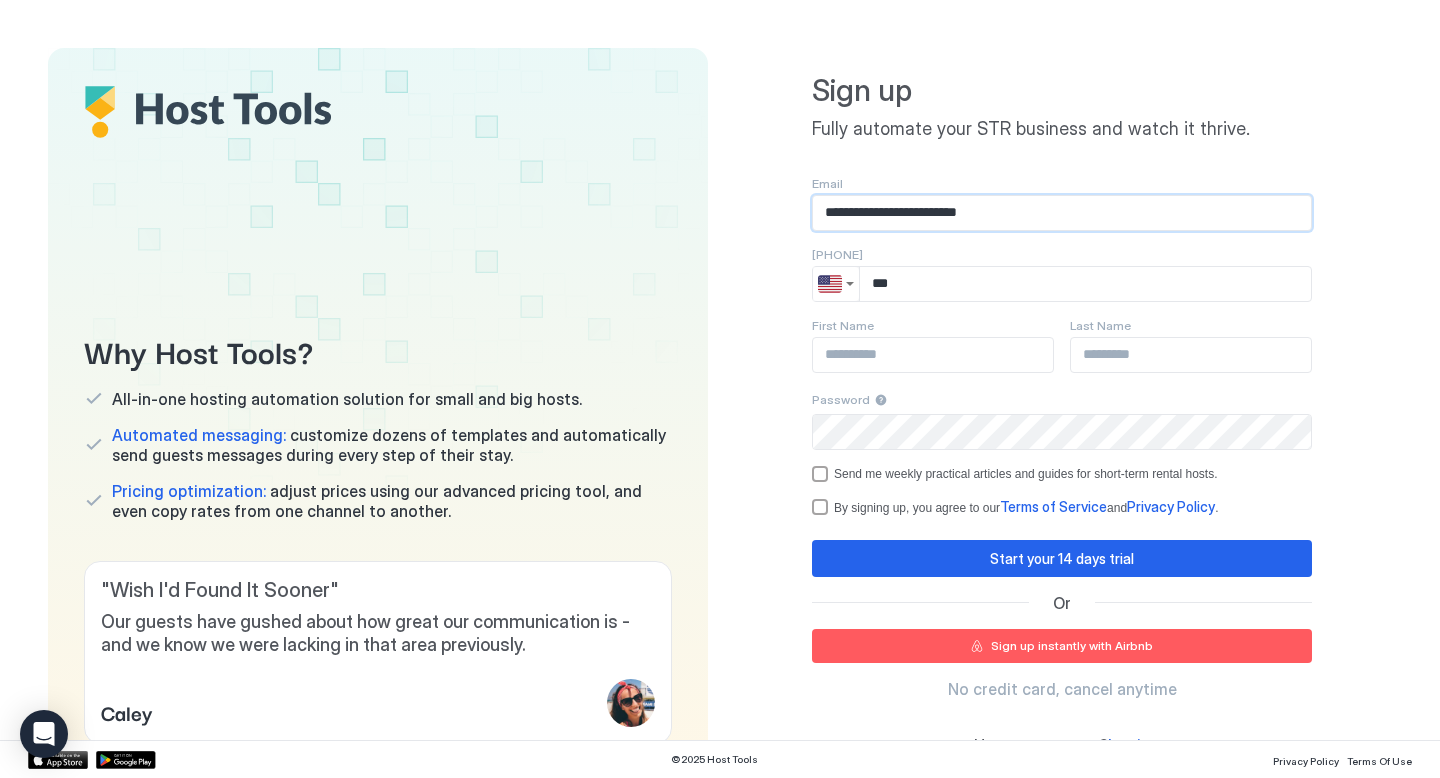 type on "**********" 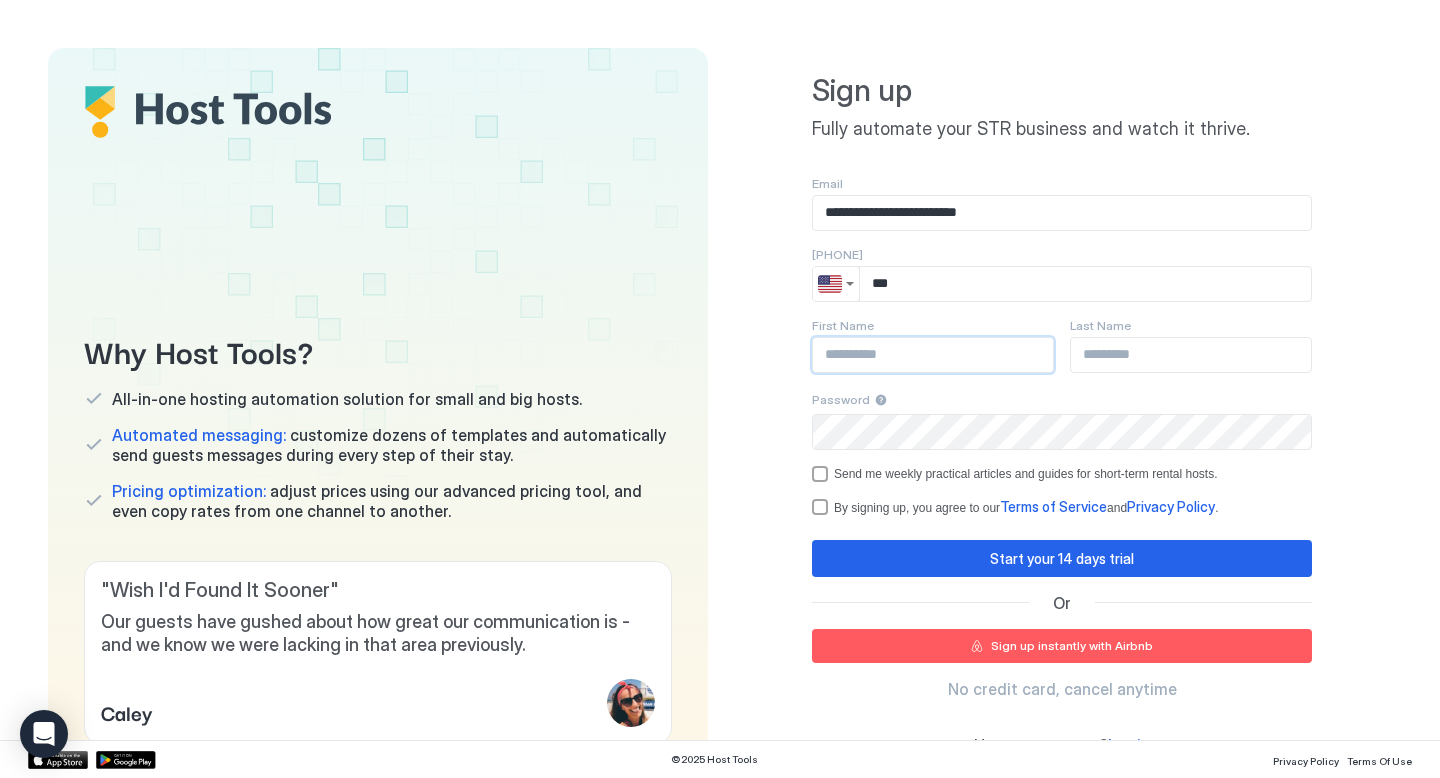 click at bounding box center [933, 355] 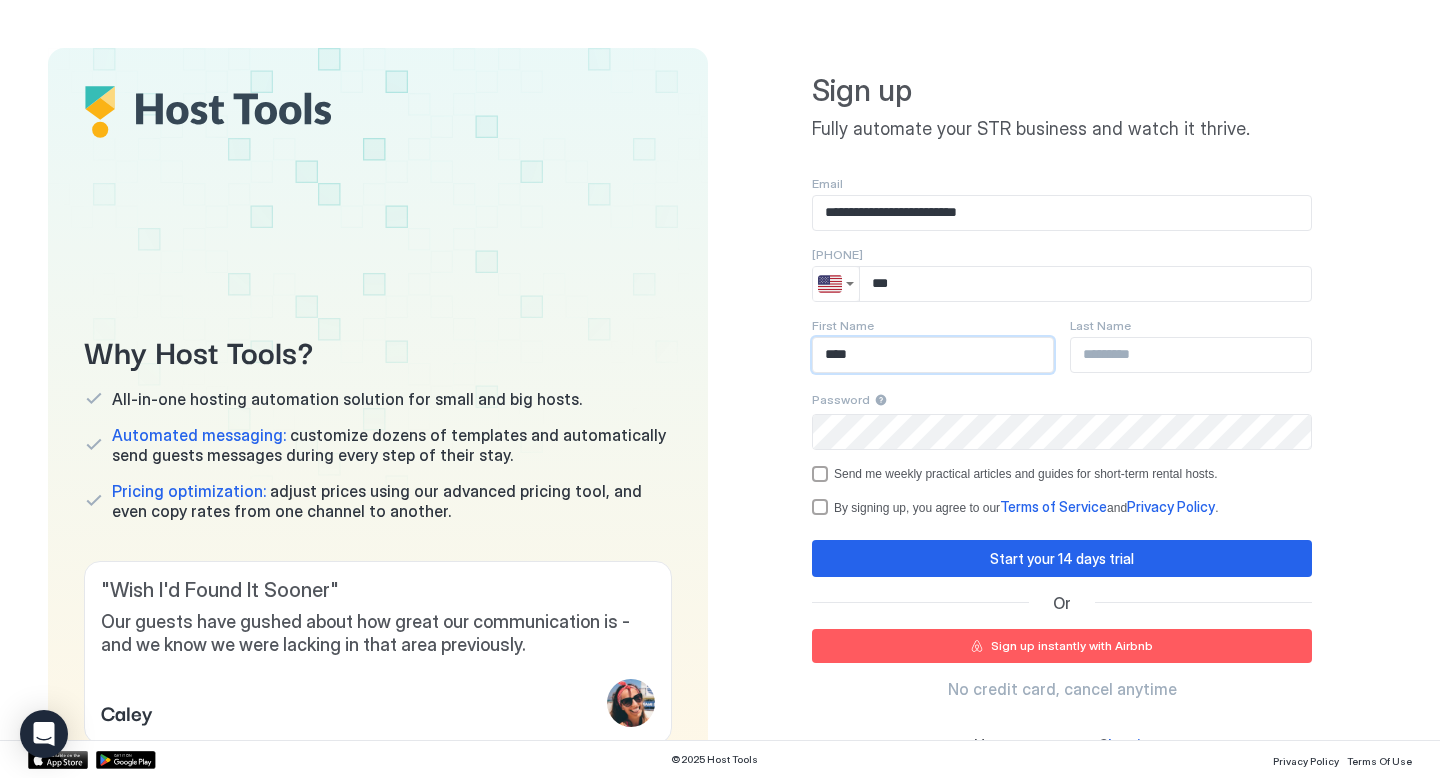 type on "****" 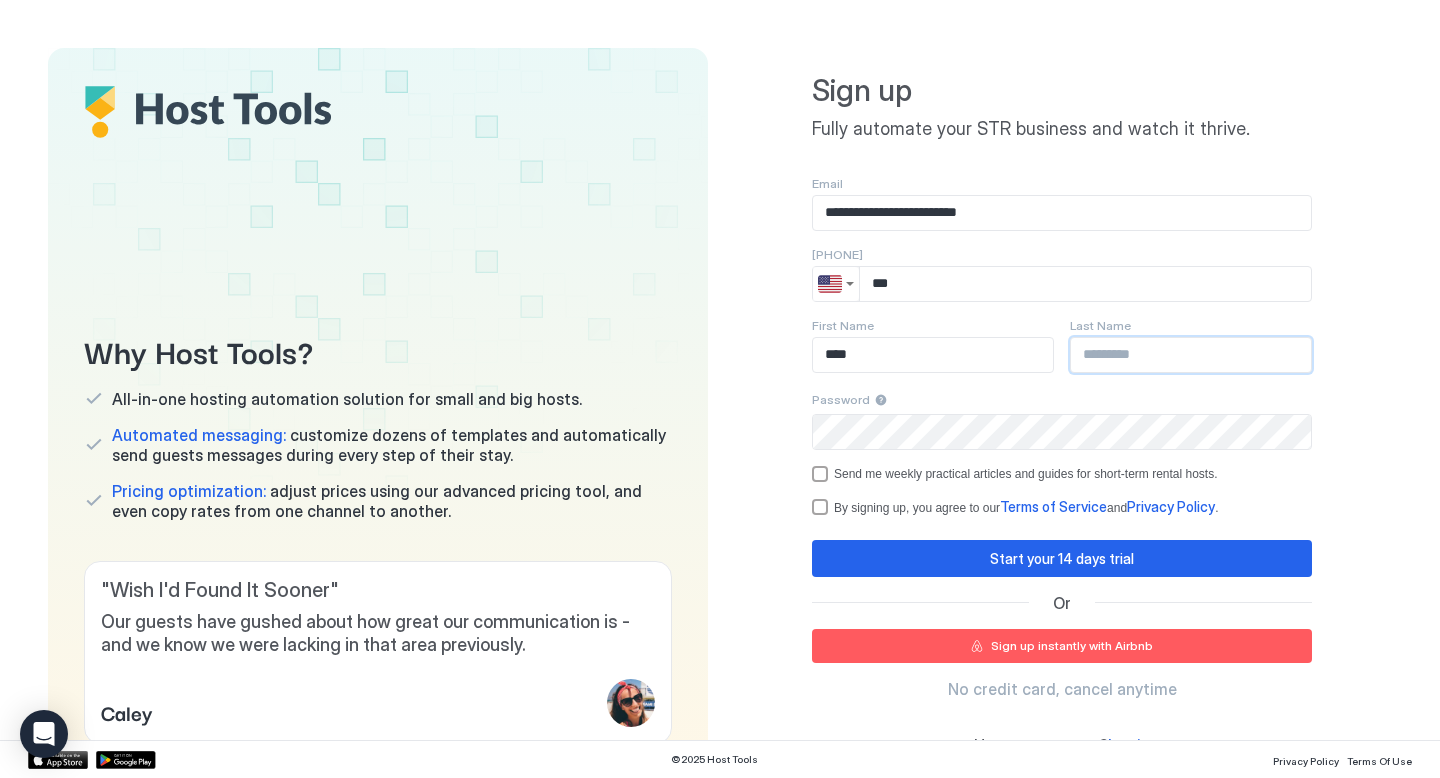 click at bounding box center [1191, 355] 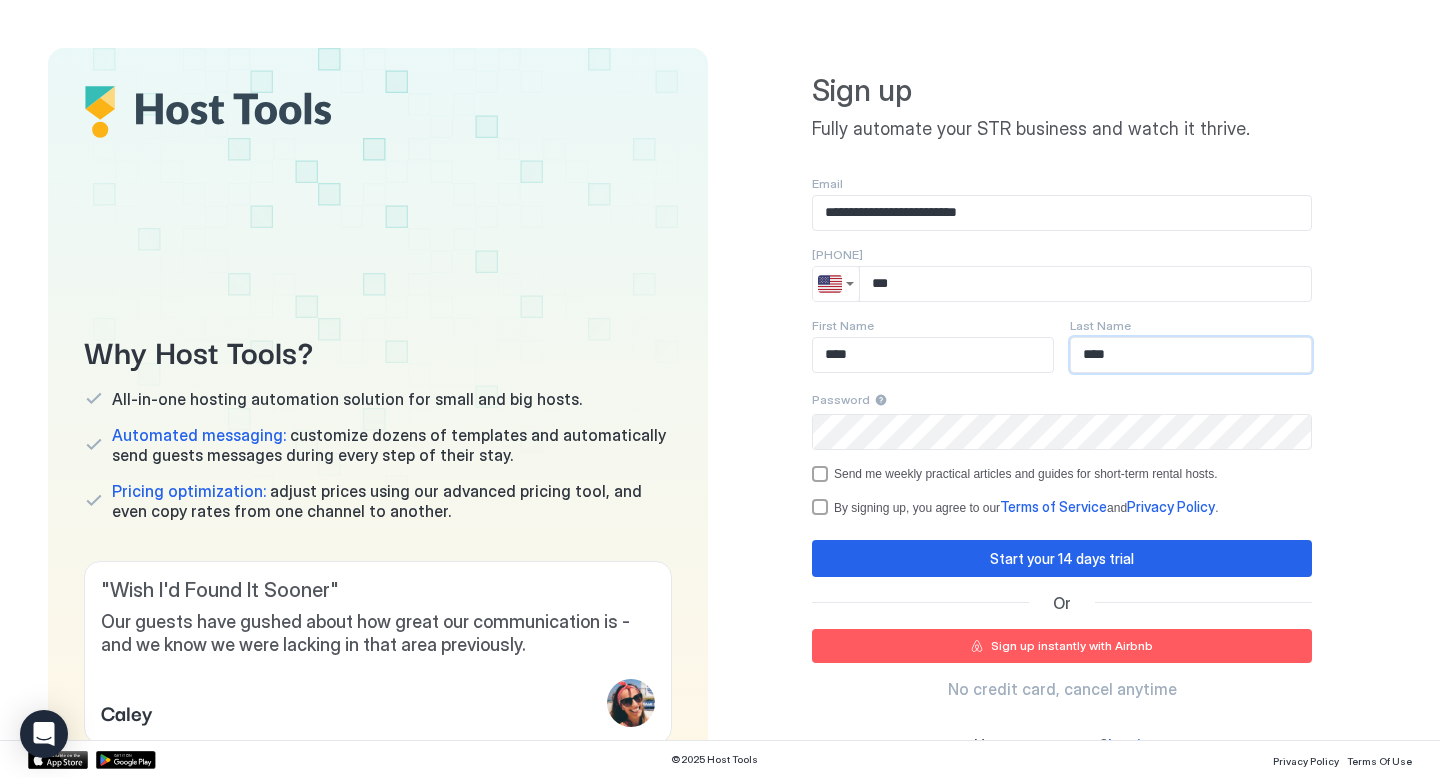 type on "****" 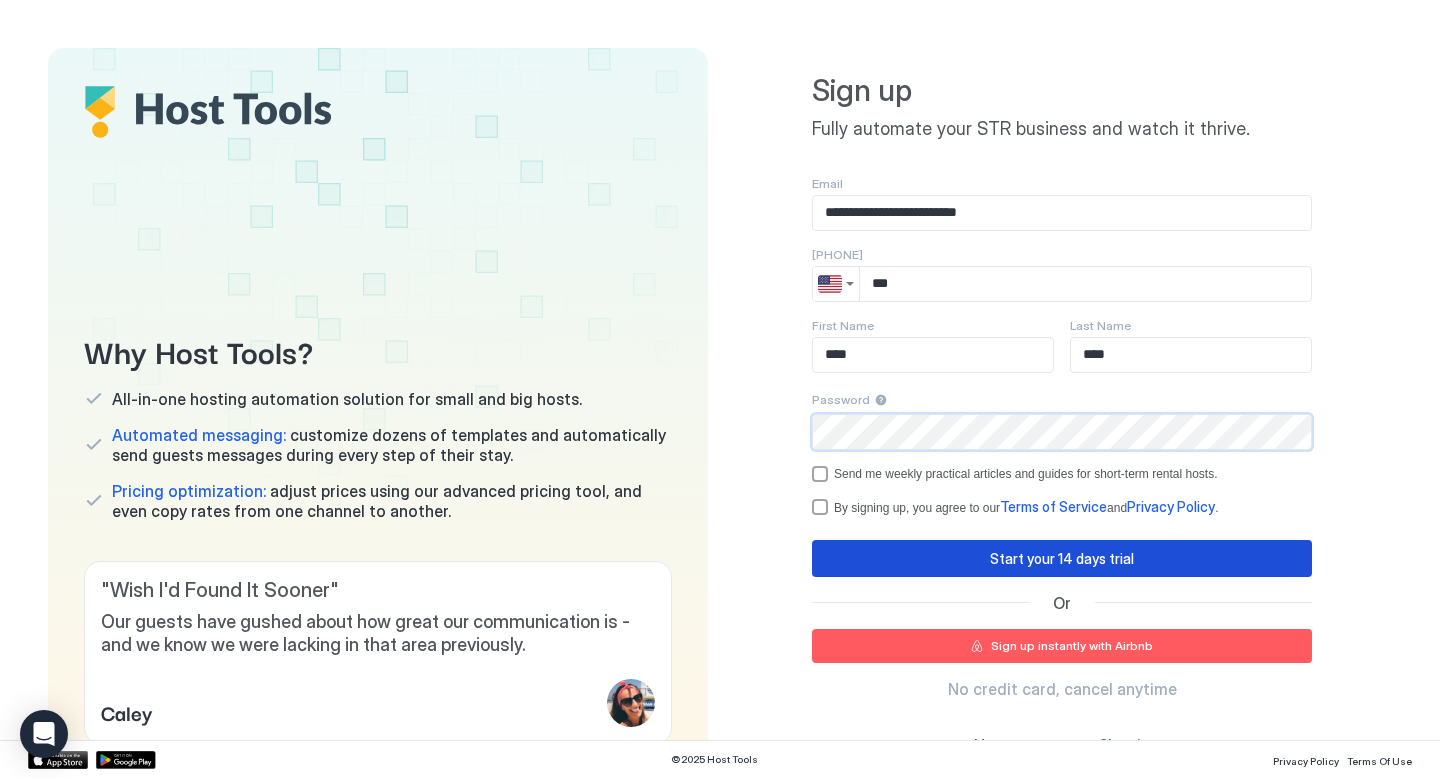 click on "Start your 14 days trial" at bounding box center (1062, 558) 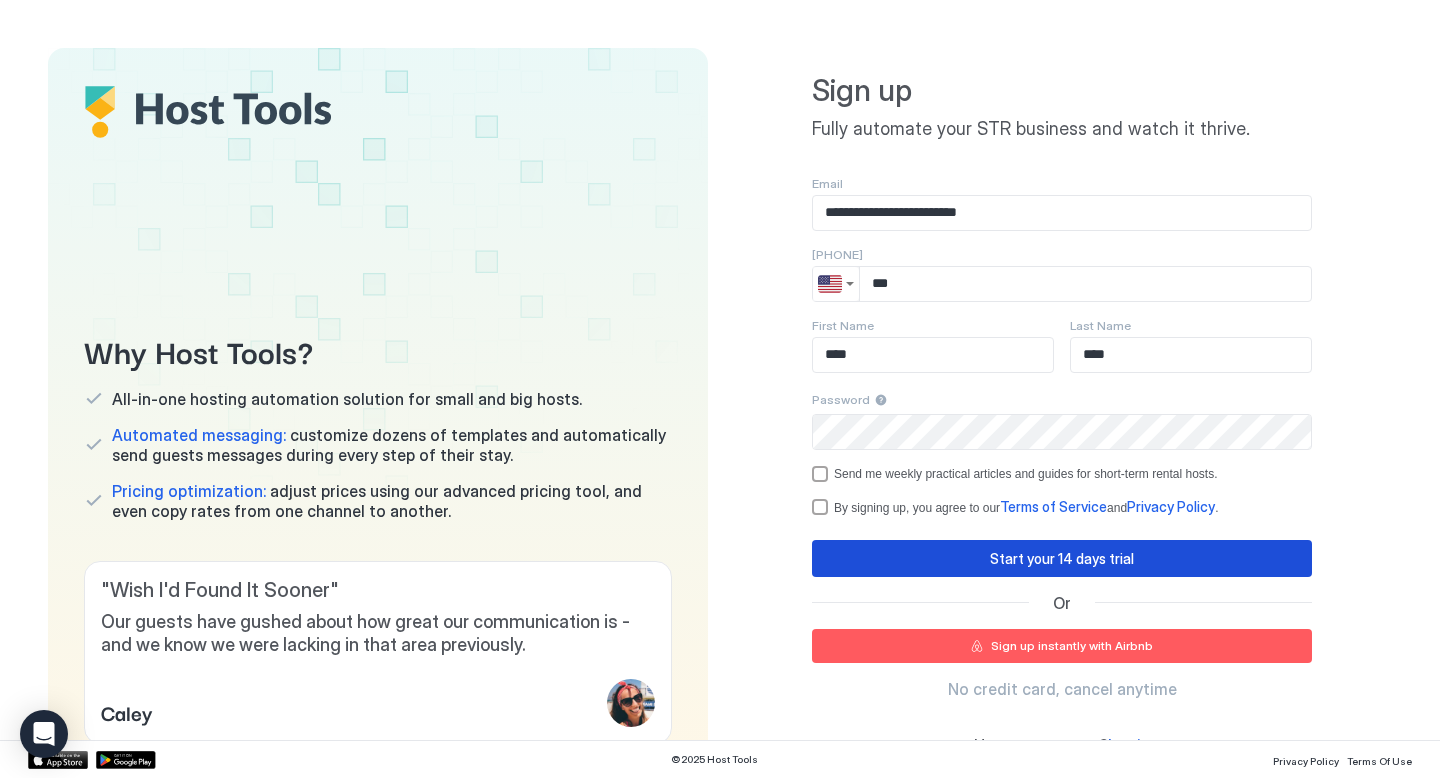 click on "Start your 14 days trial" at bounding box center (1062, 558) 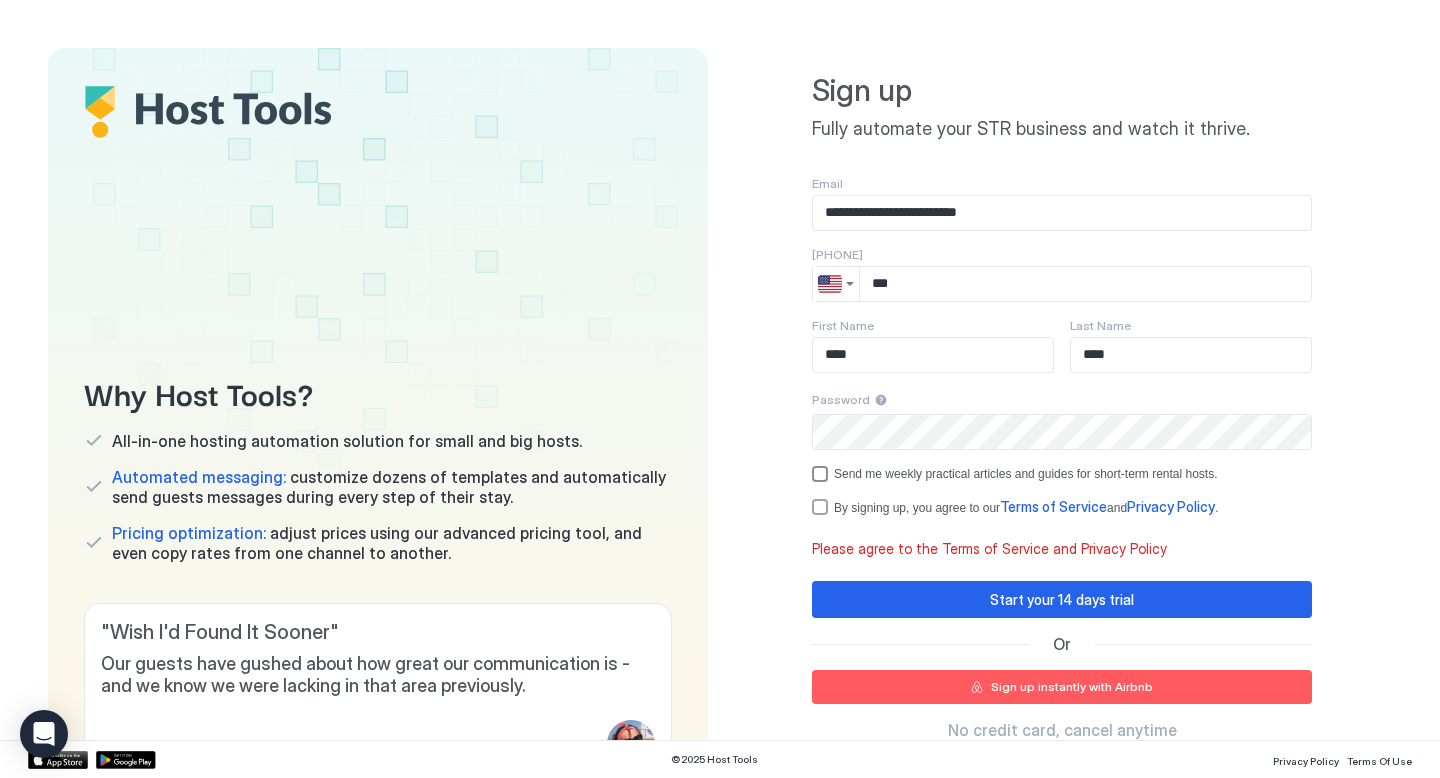 click at bounding box center (820, 474) 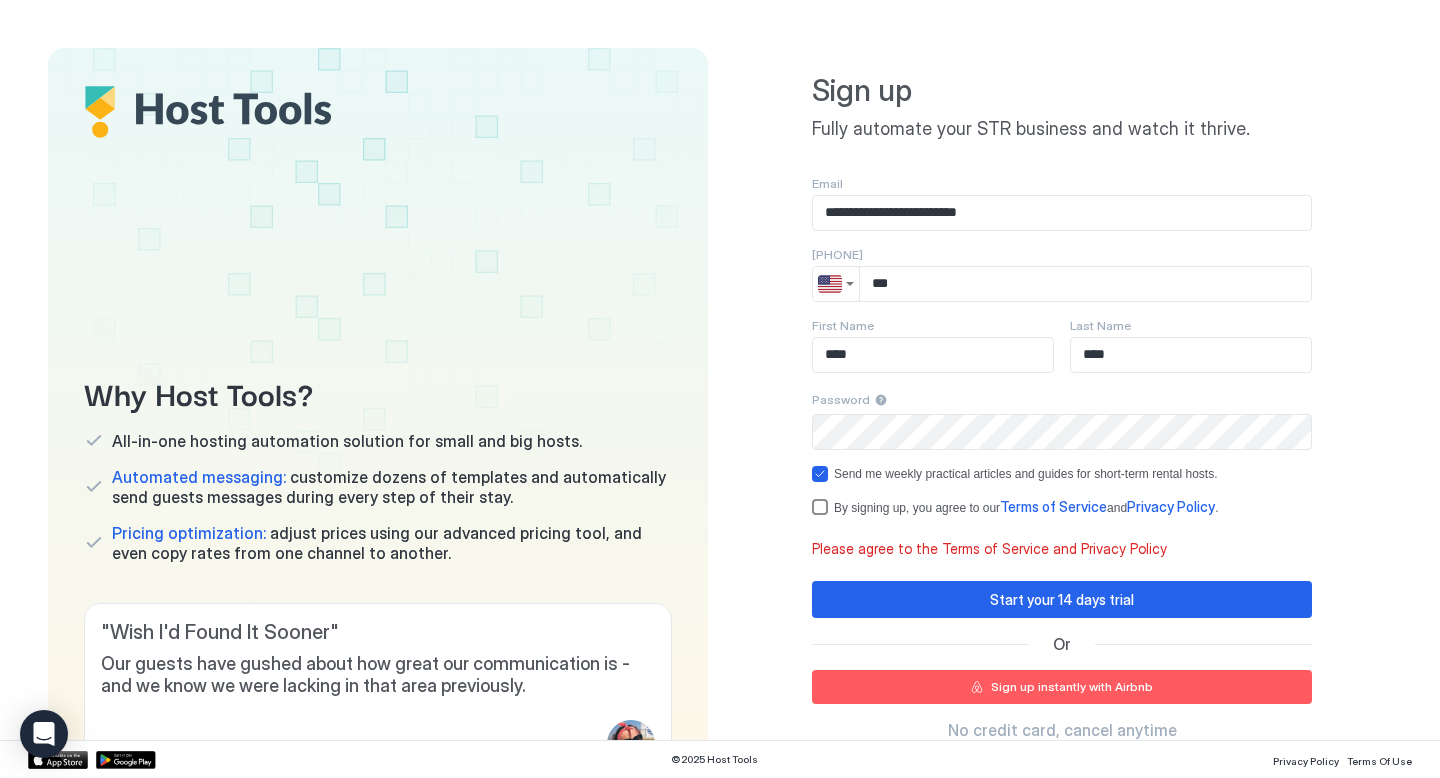 click at bounding box center (820, 507) 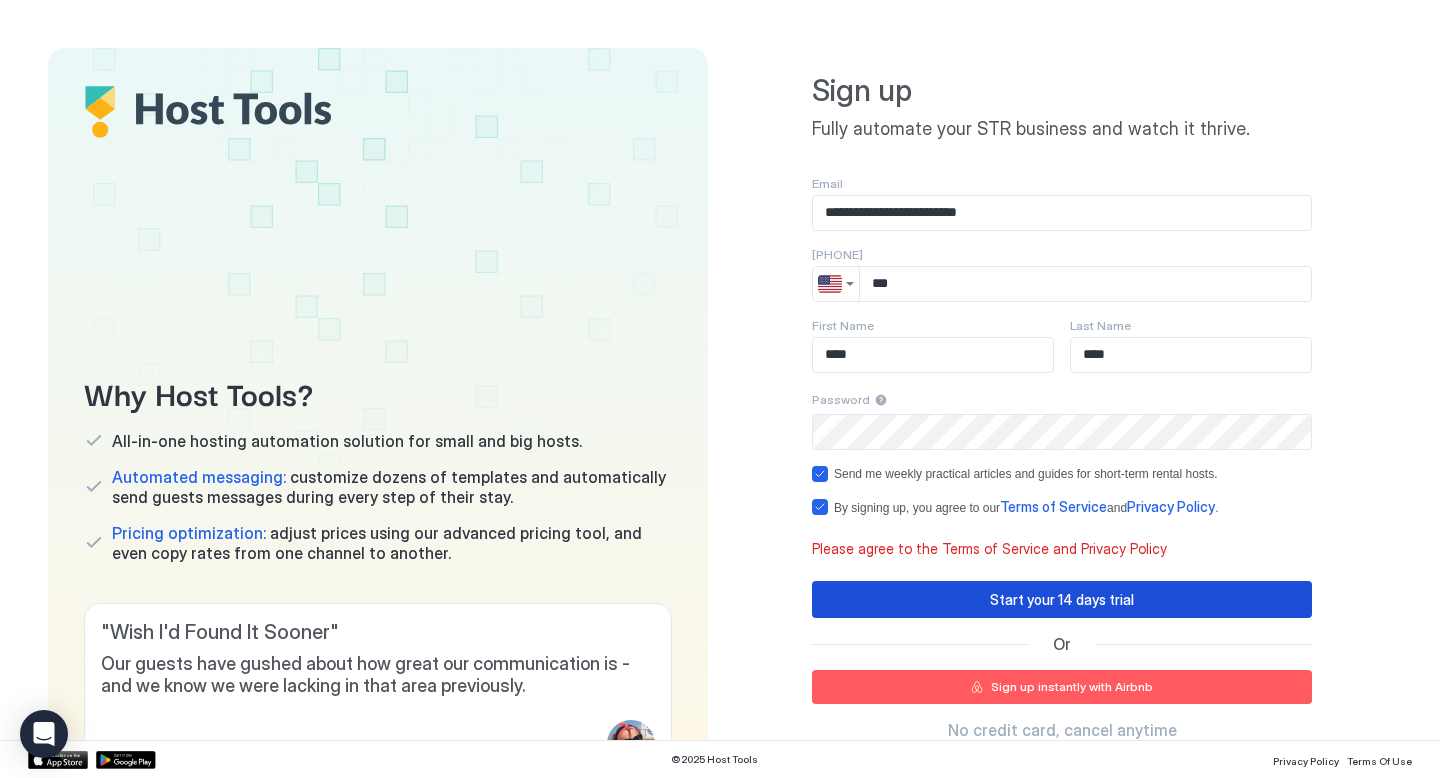 click on "Start your 14 days trial" at bounding box center [1062, 599] 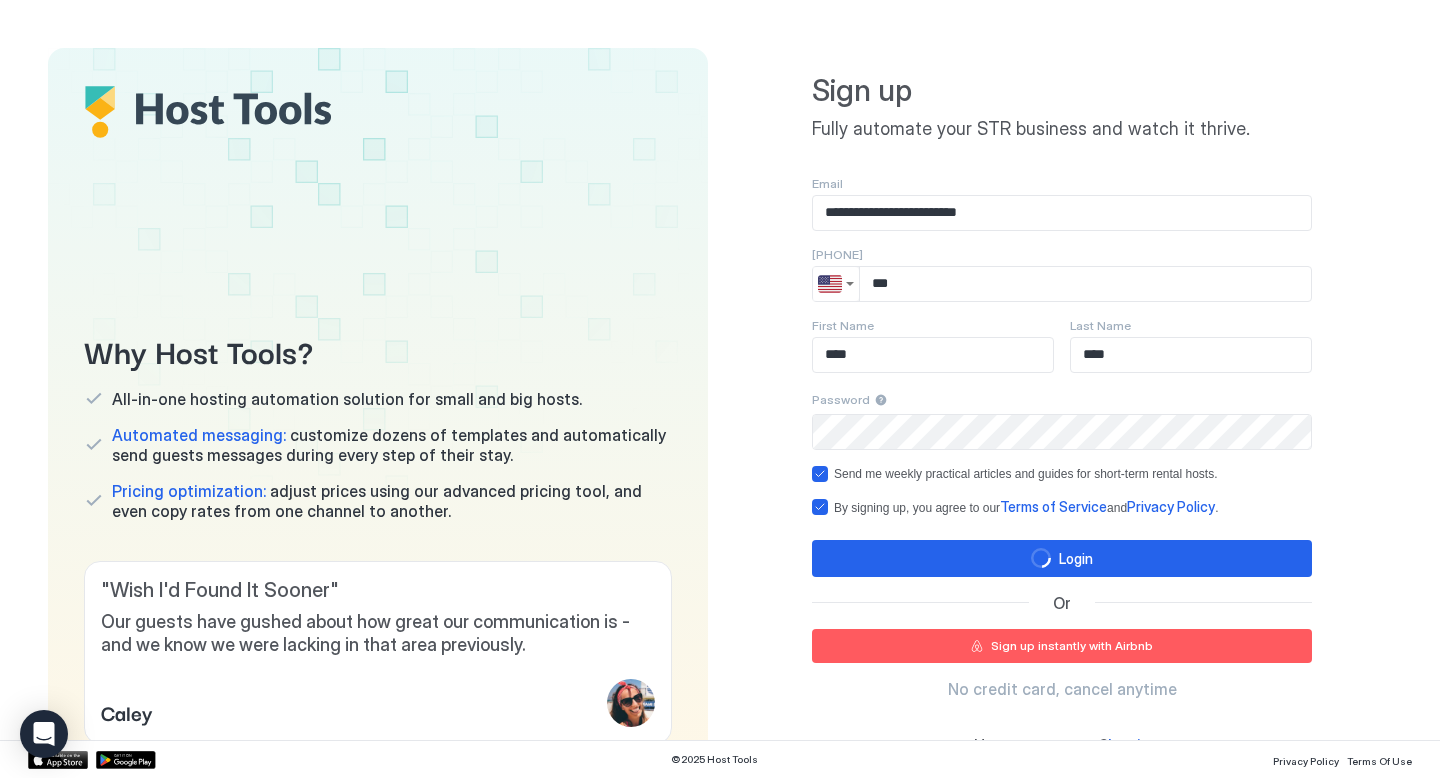 type 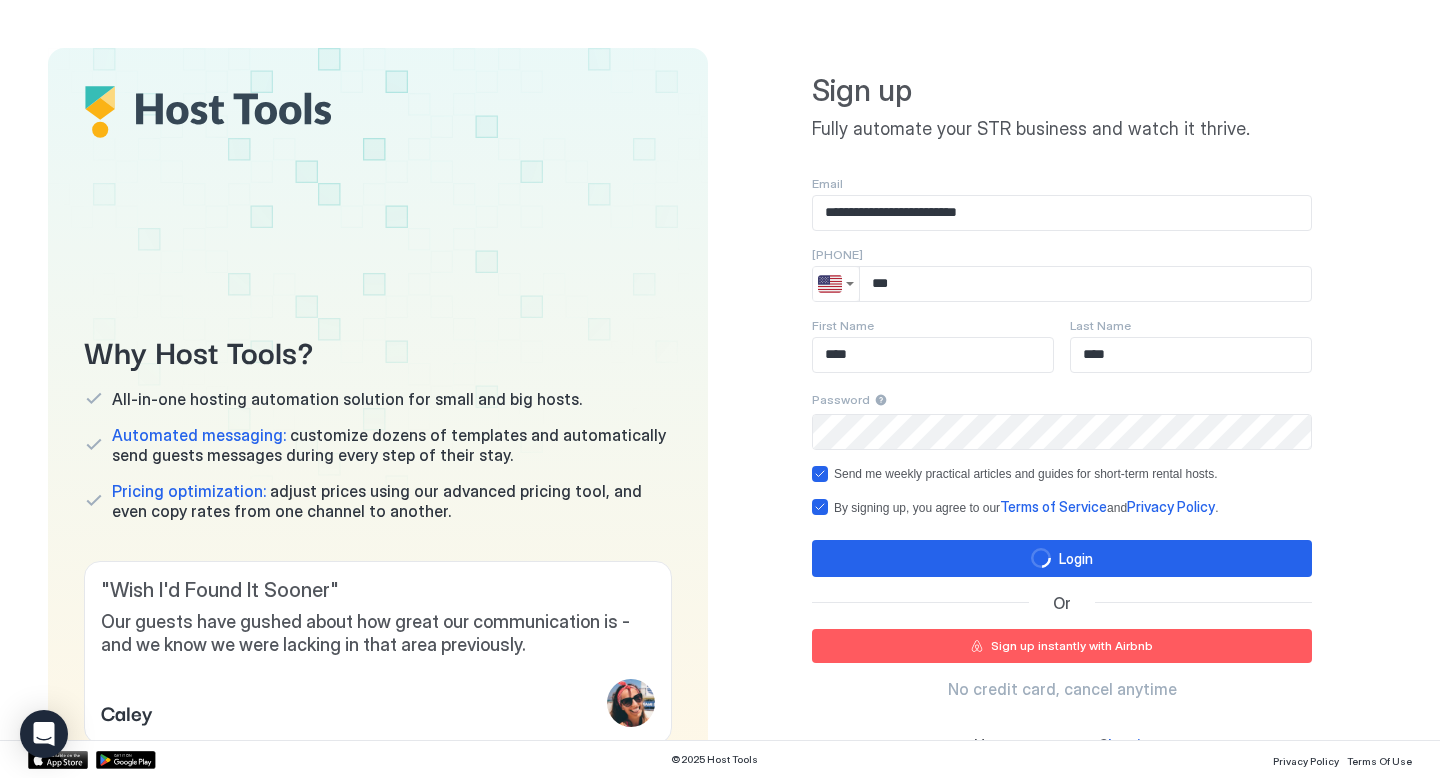type 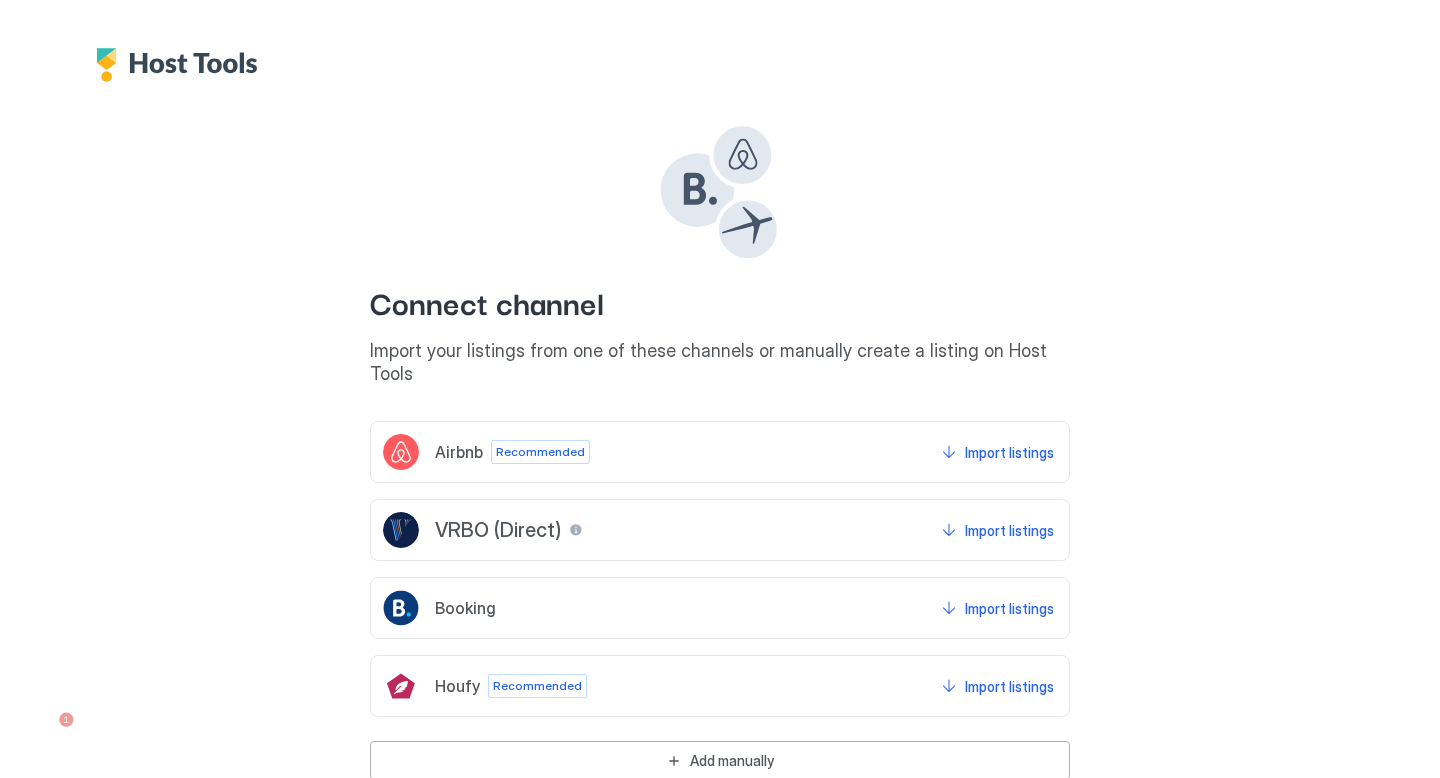 scroll, scrollTop: 35, scrollLeft: 0, axis: vertical 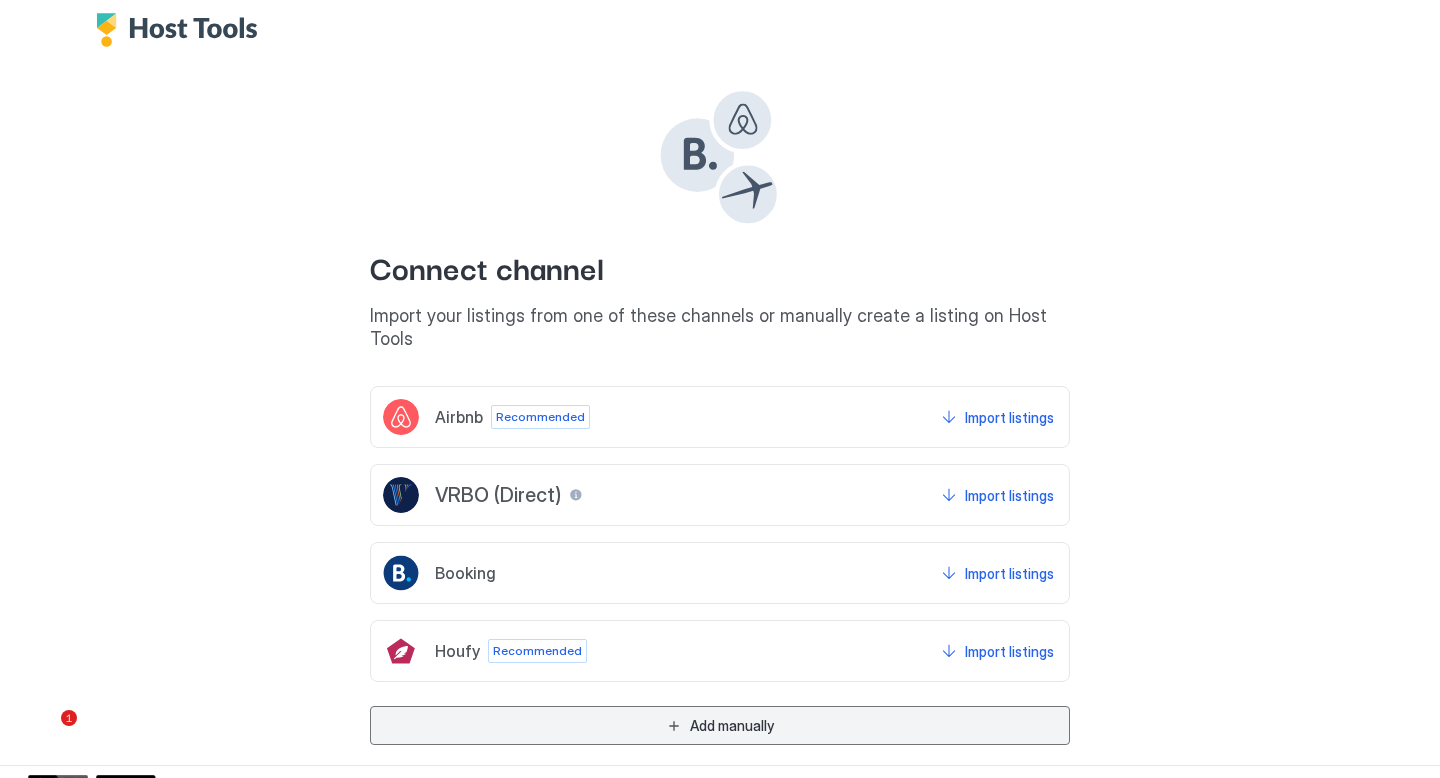 click on "Add manually" at bounding box center [732, 725] 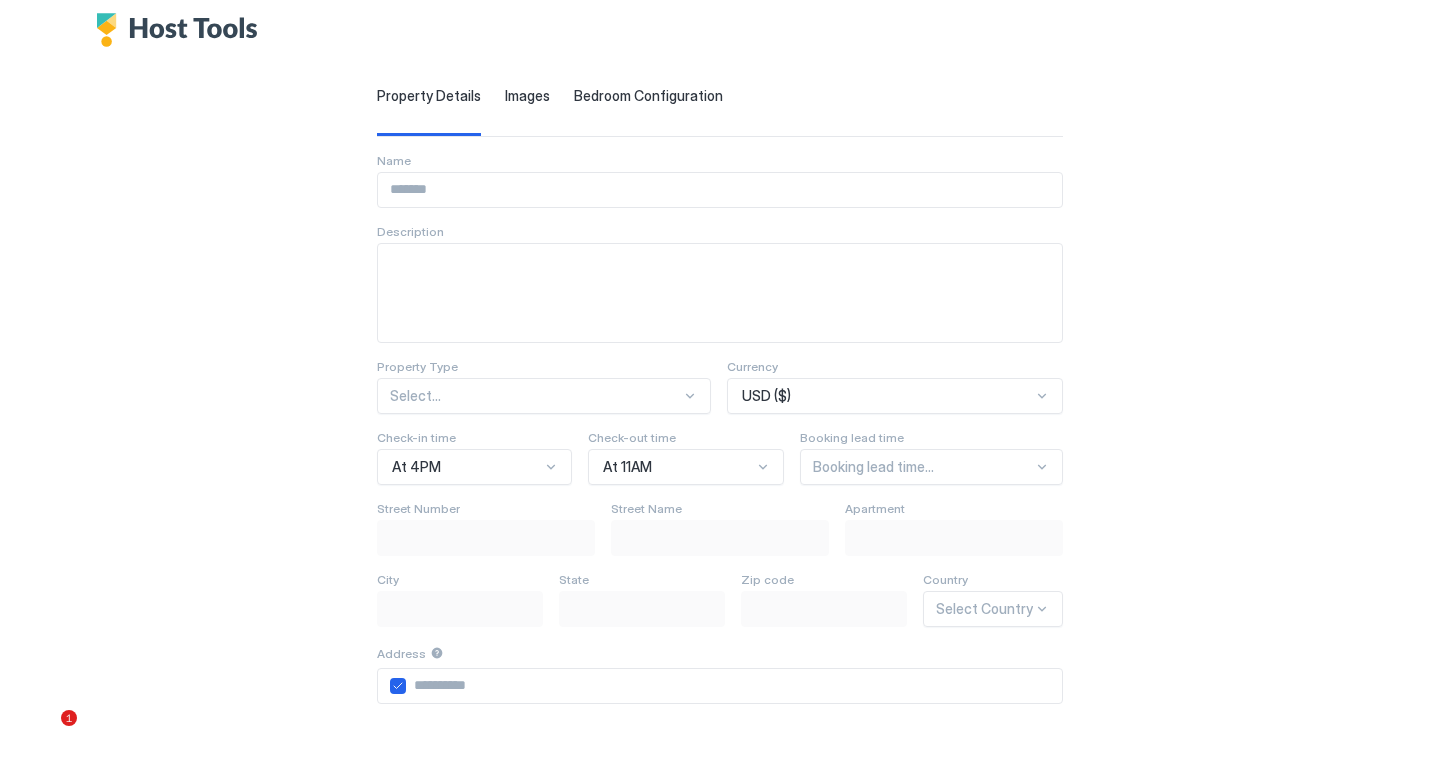 click at bounding box center (535, 396) 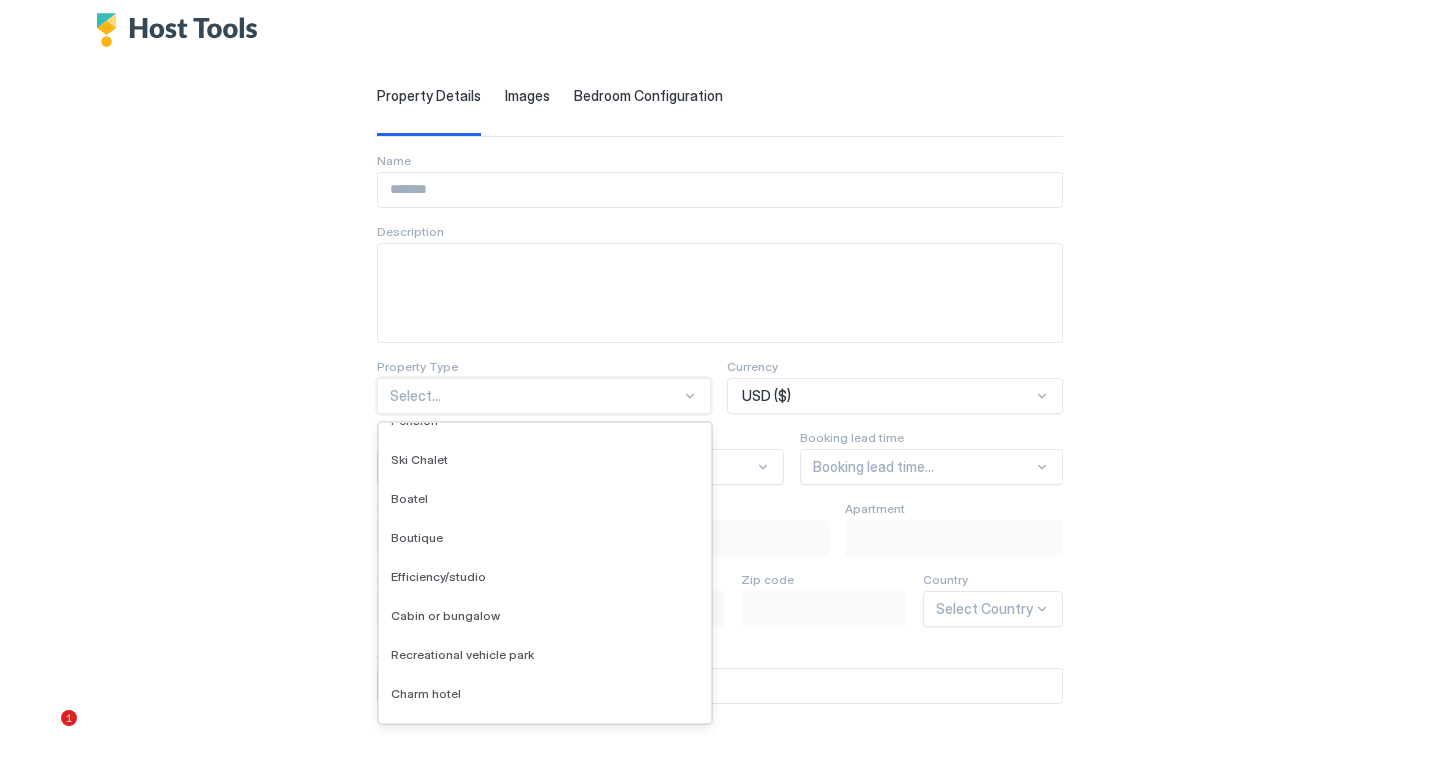 scroll, scrollTop: 2235, scrollLeft: 0, axis: vertical 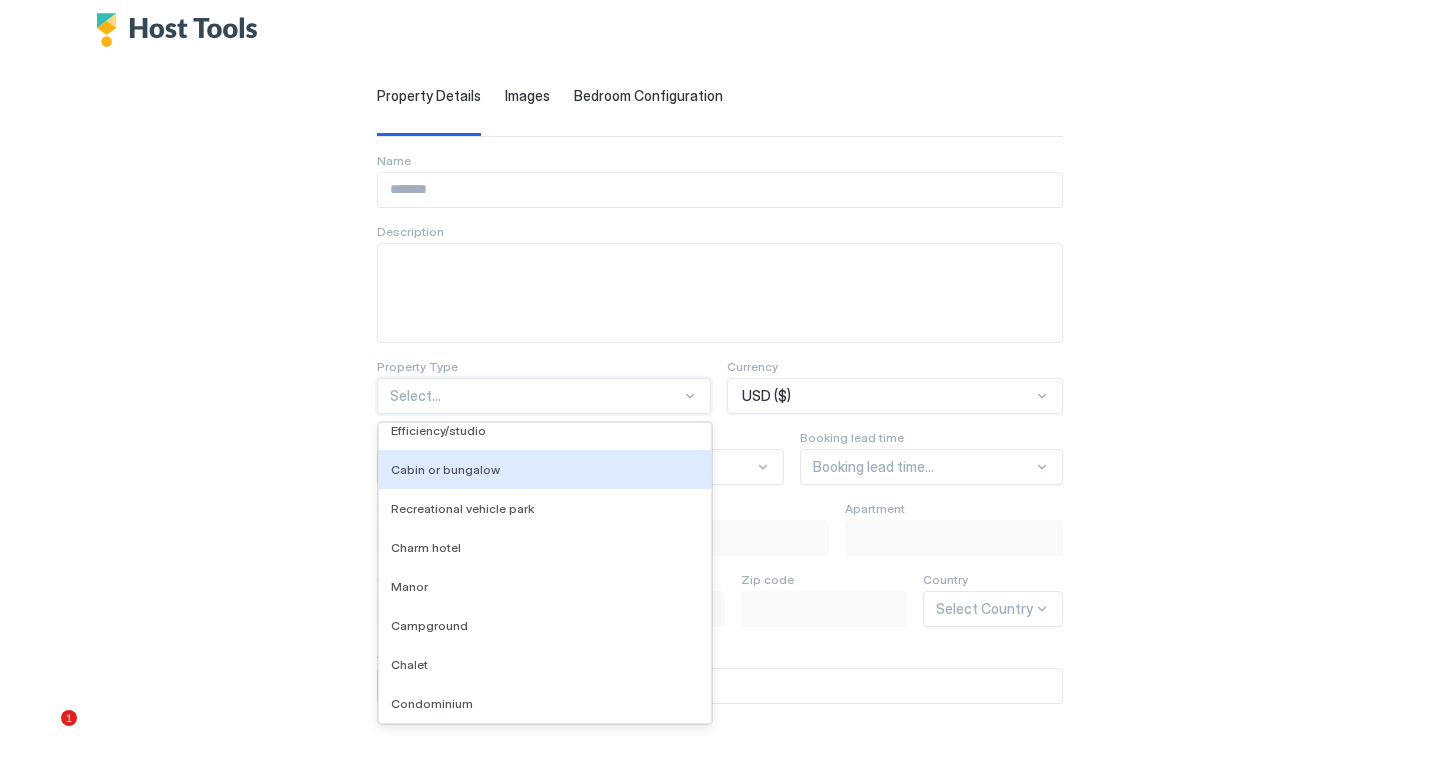 click on "Property Details Images Bedroom Configuration Name Description Property Type Cabin or bungalow, 59 of 65. 65 results available. Use Up and Down to choose options, press Enter to select the currently focused option, press Escape to exit the menu, press Tab to select the option and exit the menu. Select... Townhome Single Room Double Room Twin Twin/Double Triple Room Quadruple Family Suite Studio Bungalow Private room Shared room Cottage Apart Hotel Narrow boat Riad Shepherd Hut Tipi Cruise Tower Tree house Trullo Watermill Windmill Yacht Yurt Log Cabin Penthouse Ferry Guest farm Guest house limited service Holiday resort Hostel Hotel Inn Lodge Meeting resort Mobile-home Monastery Motel Ranch Residential apartment Apartment Resort Sailing ship Self catering accommodation Tent Vacation home Villa Wildlife reserve Castle Bed and breakfast Pension Ski Chalet Boatel Boutique Efficiency/studio Cabin or bungalow Recreational vehicle park Charm hotel Manor Campground Chalet Condominium Currency USD ($) Check-in time" at bounding box center (720, 604) 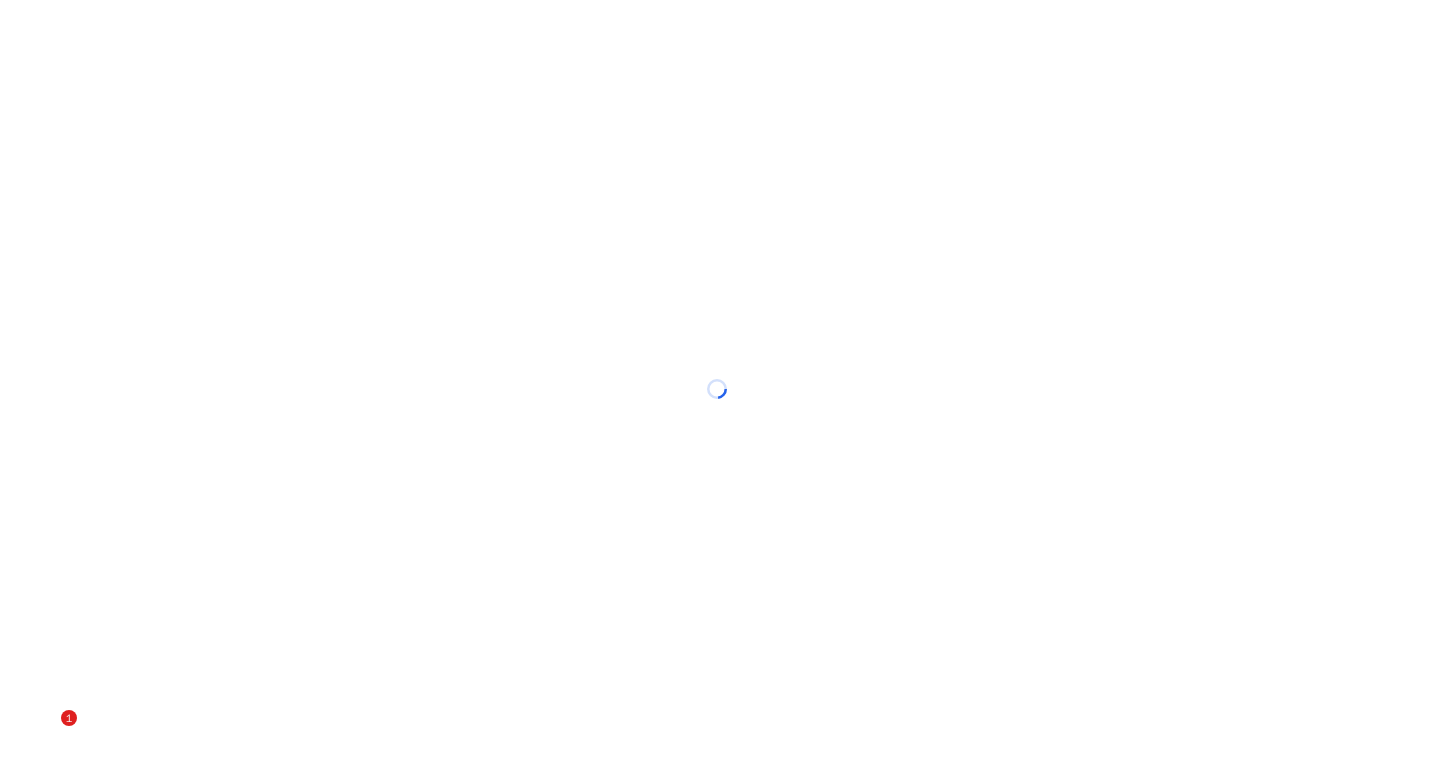 scroll, scrollTop: 0, scrollLeft: 0, axis: both 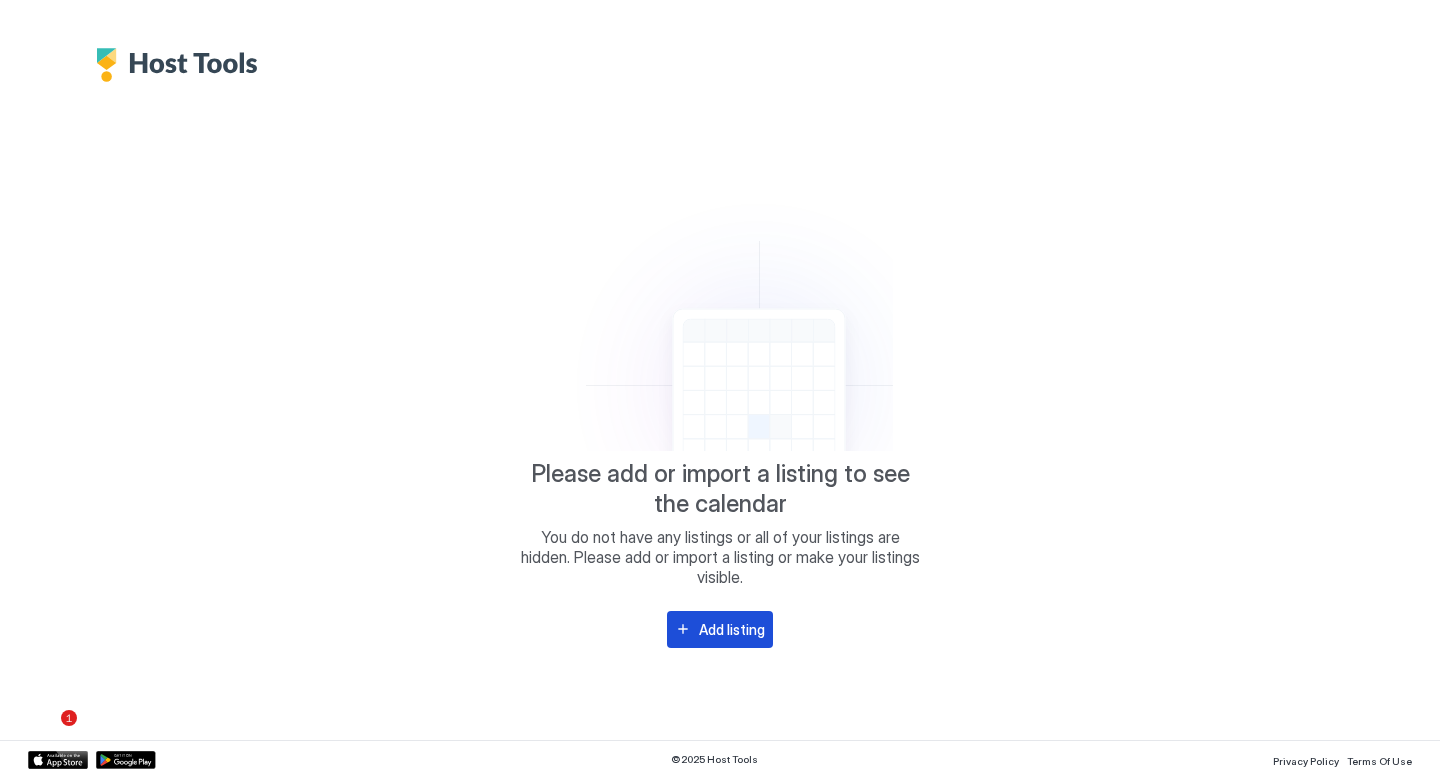 click on "Add listing" at bounding box center [732, 629] 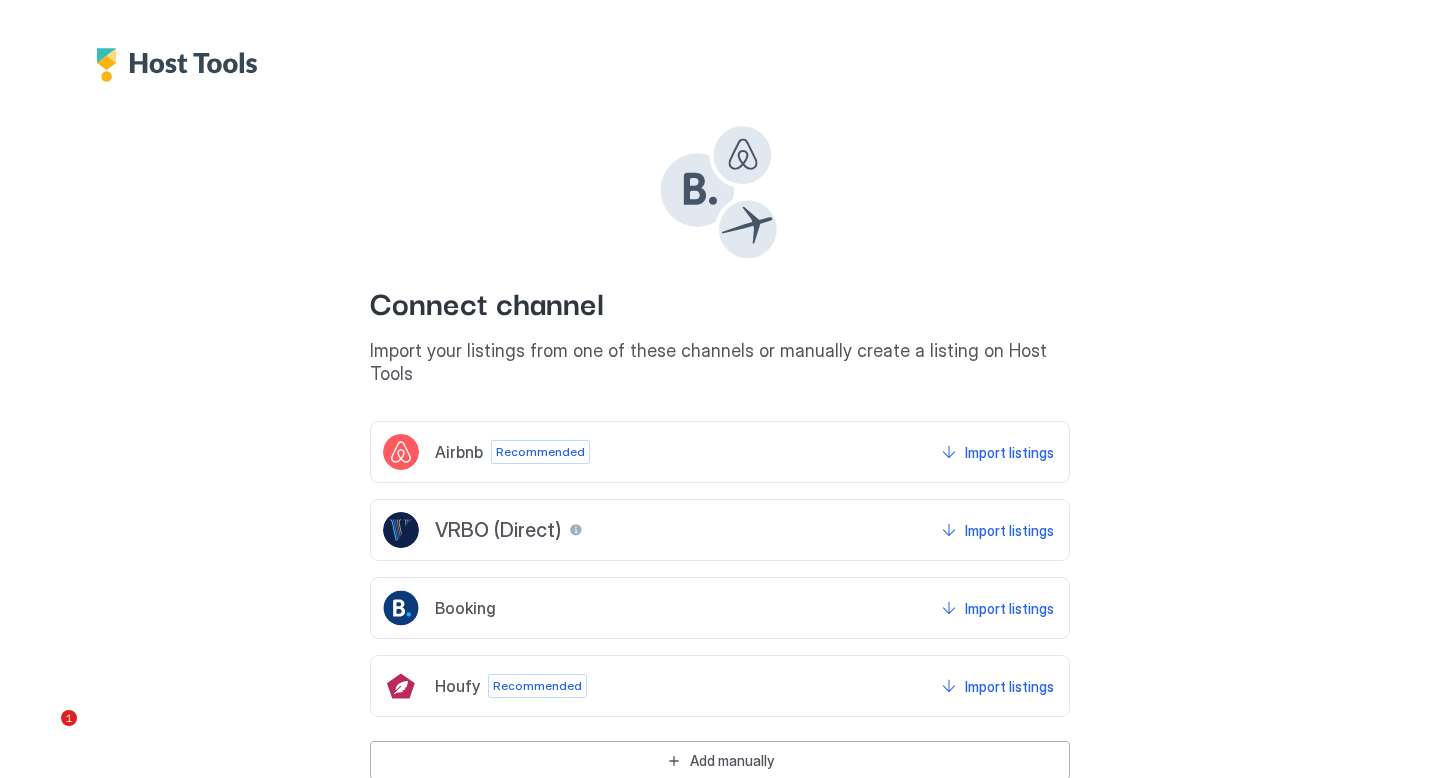 click on "Airbnb Recommended Import listings" at bounding box center (720, 452) 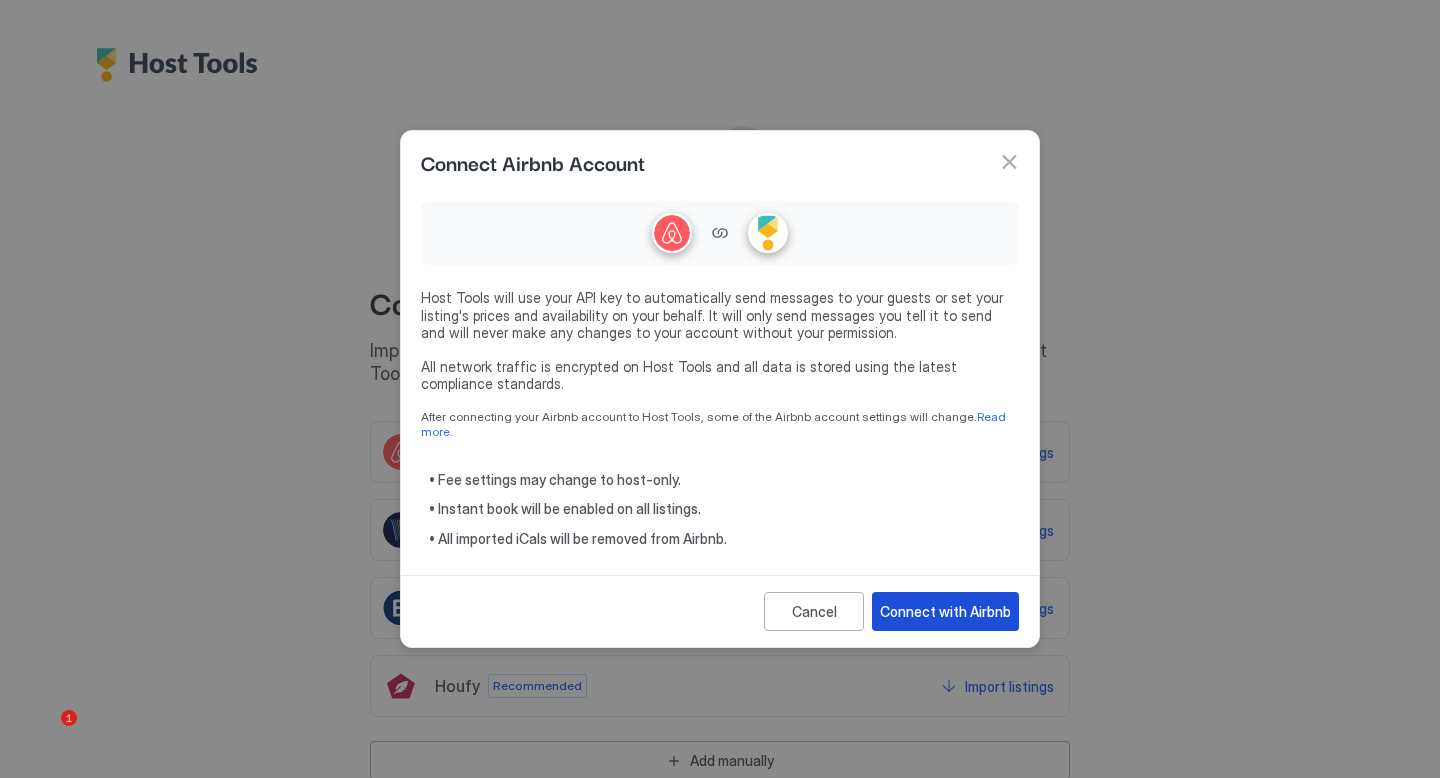 click on "Connect with Airbnb" at bounding box center [945, 611] 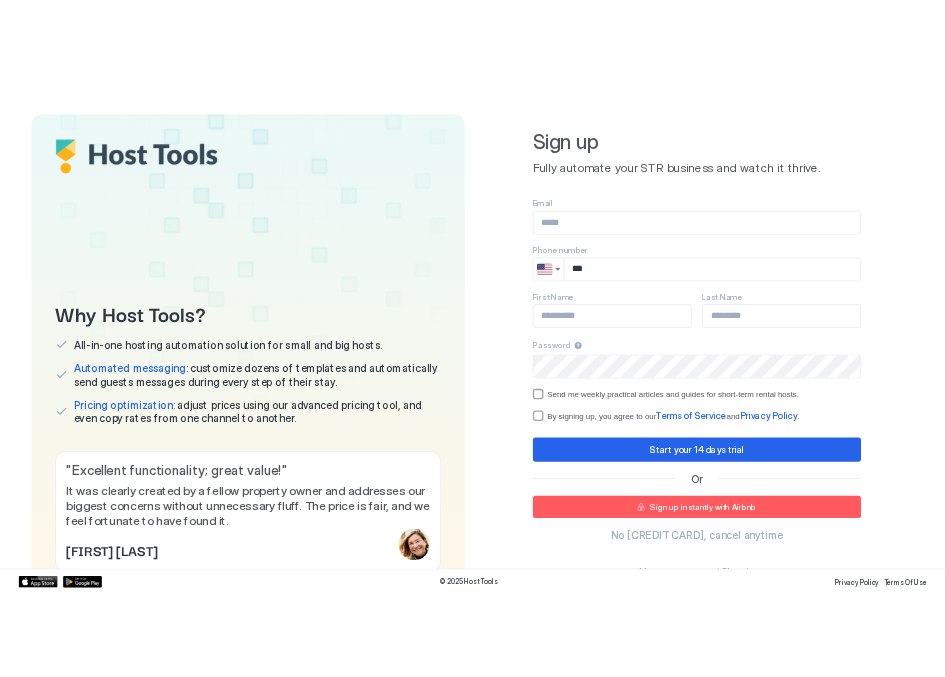 scroll, scrollTop: 0, scrollLeft: 0, axis: both 